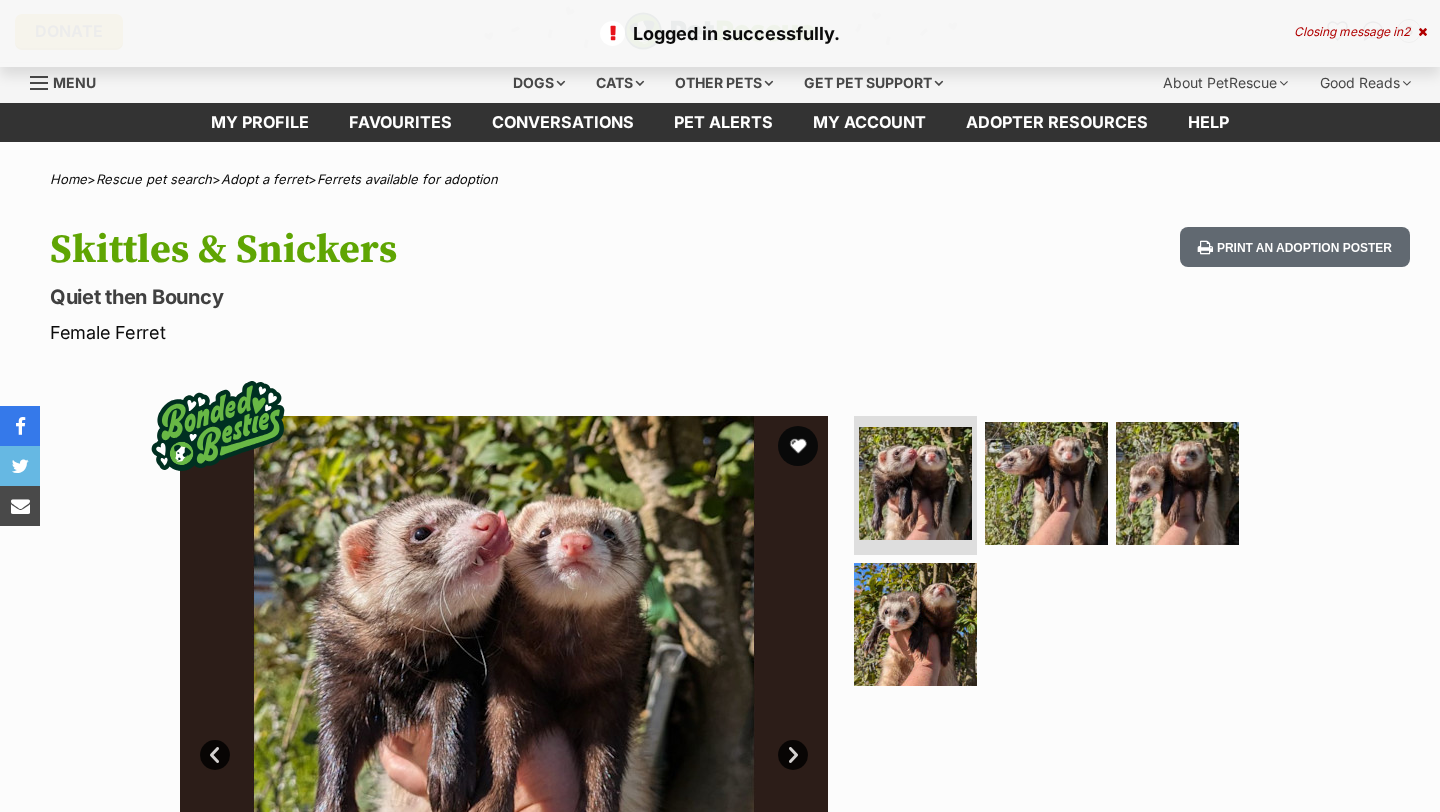 scroll, scrollTop: 0, scrollLeft: 0, axis: both 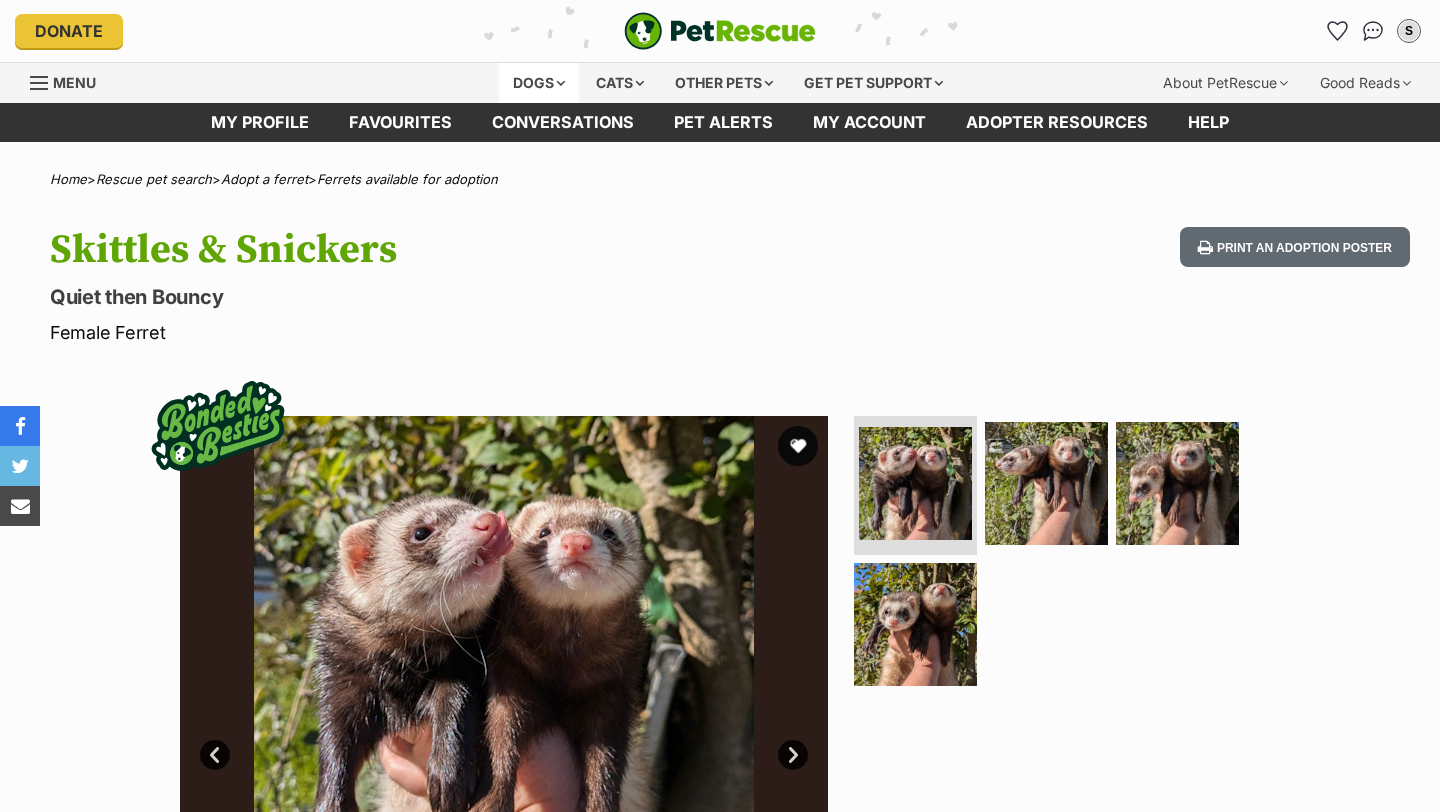 click on "Dogs" at bounding box center (539, 83) 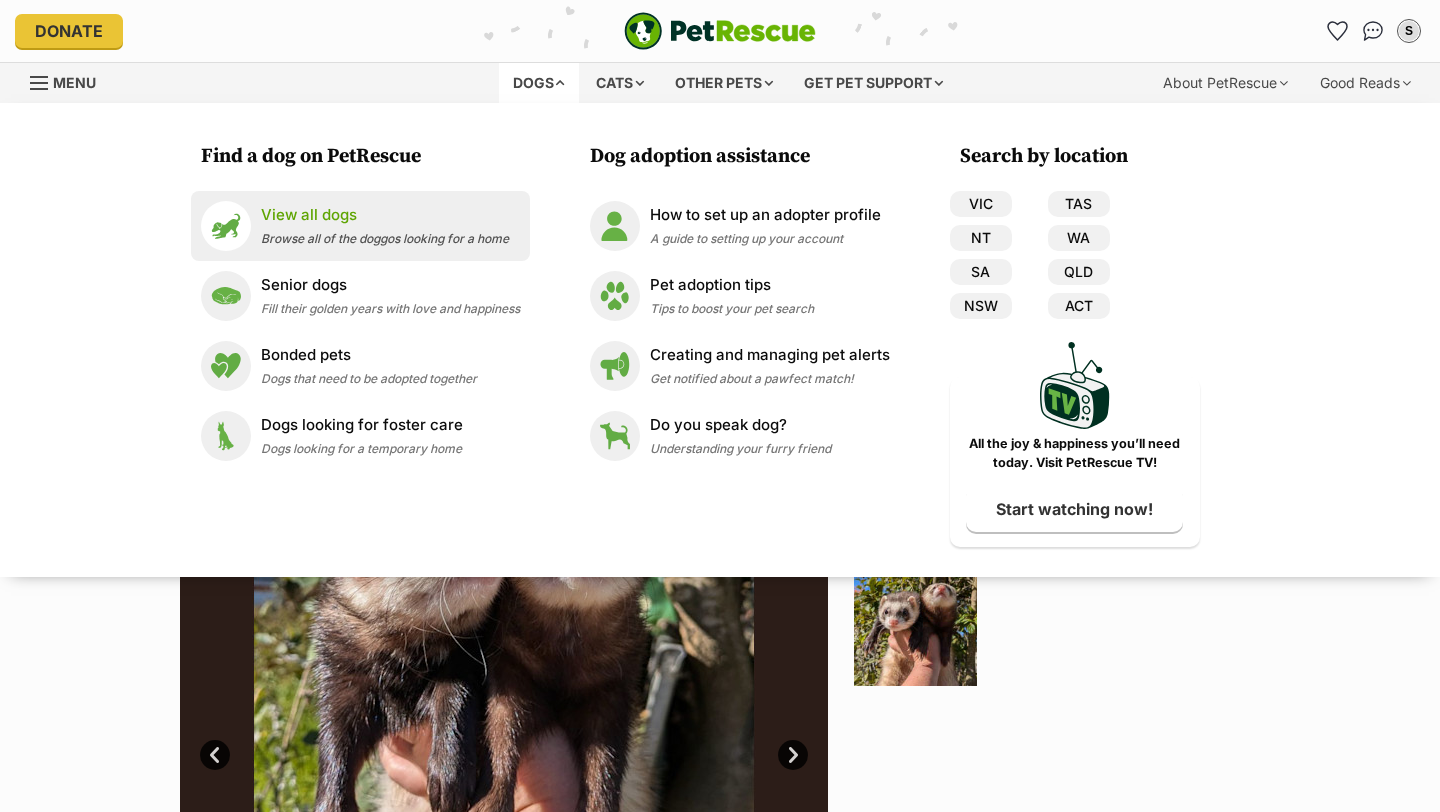 scroll, scrollTop: 0, scrollLeft: 0, axis: both 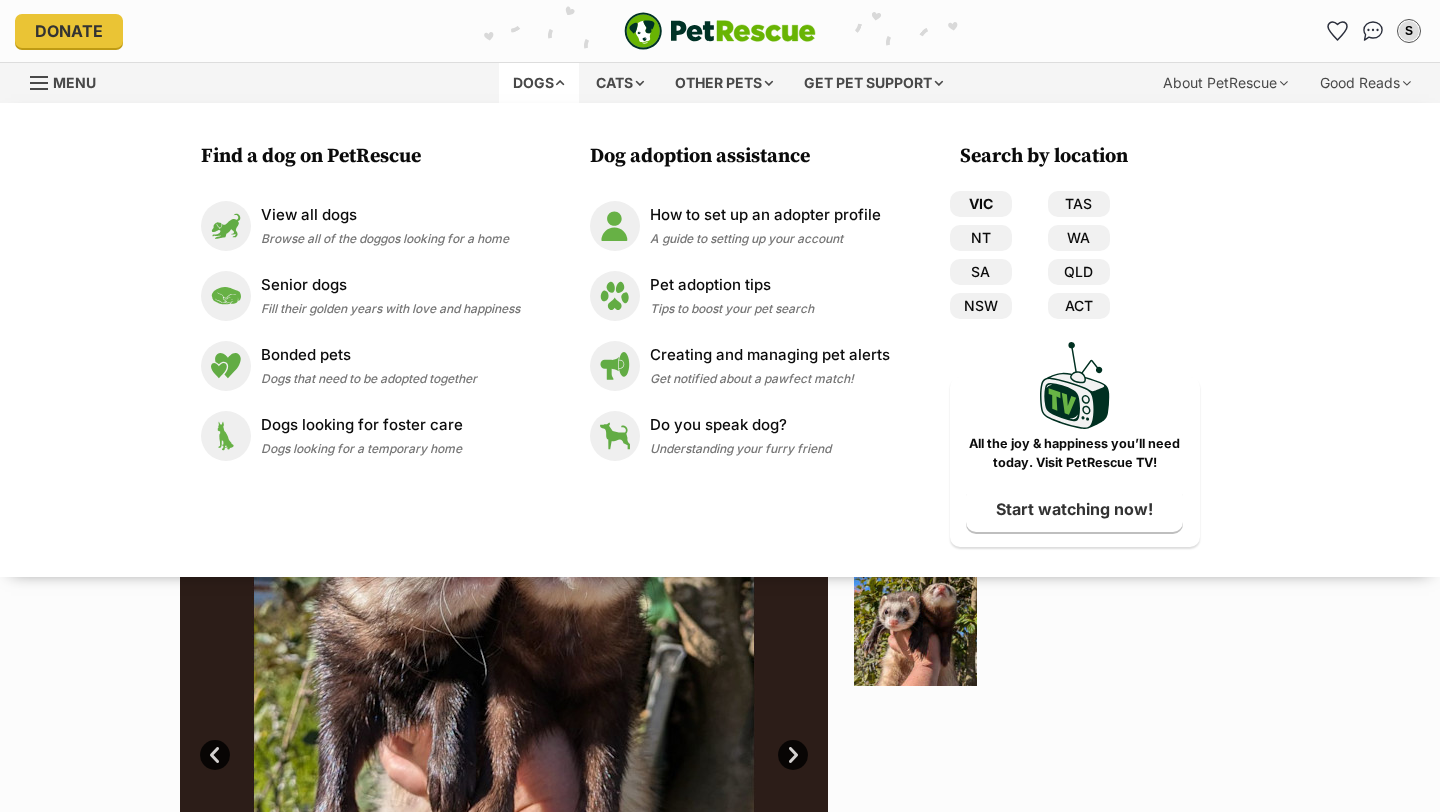 click on "VIC" at bounding box center (981, 204) 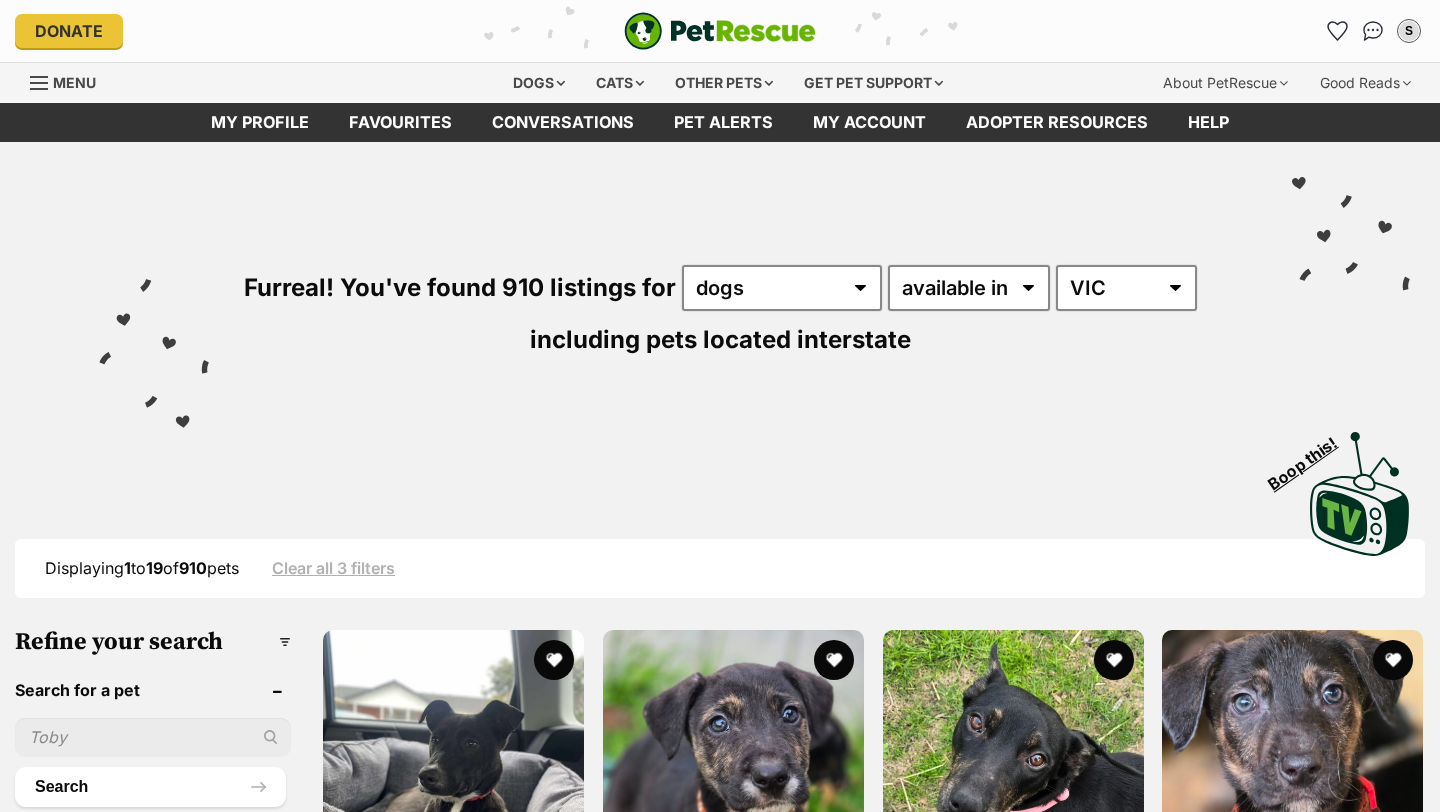 scroll, scrollTop: 0, scrollLeft: 0, axis: both 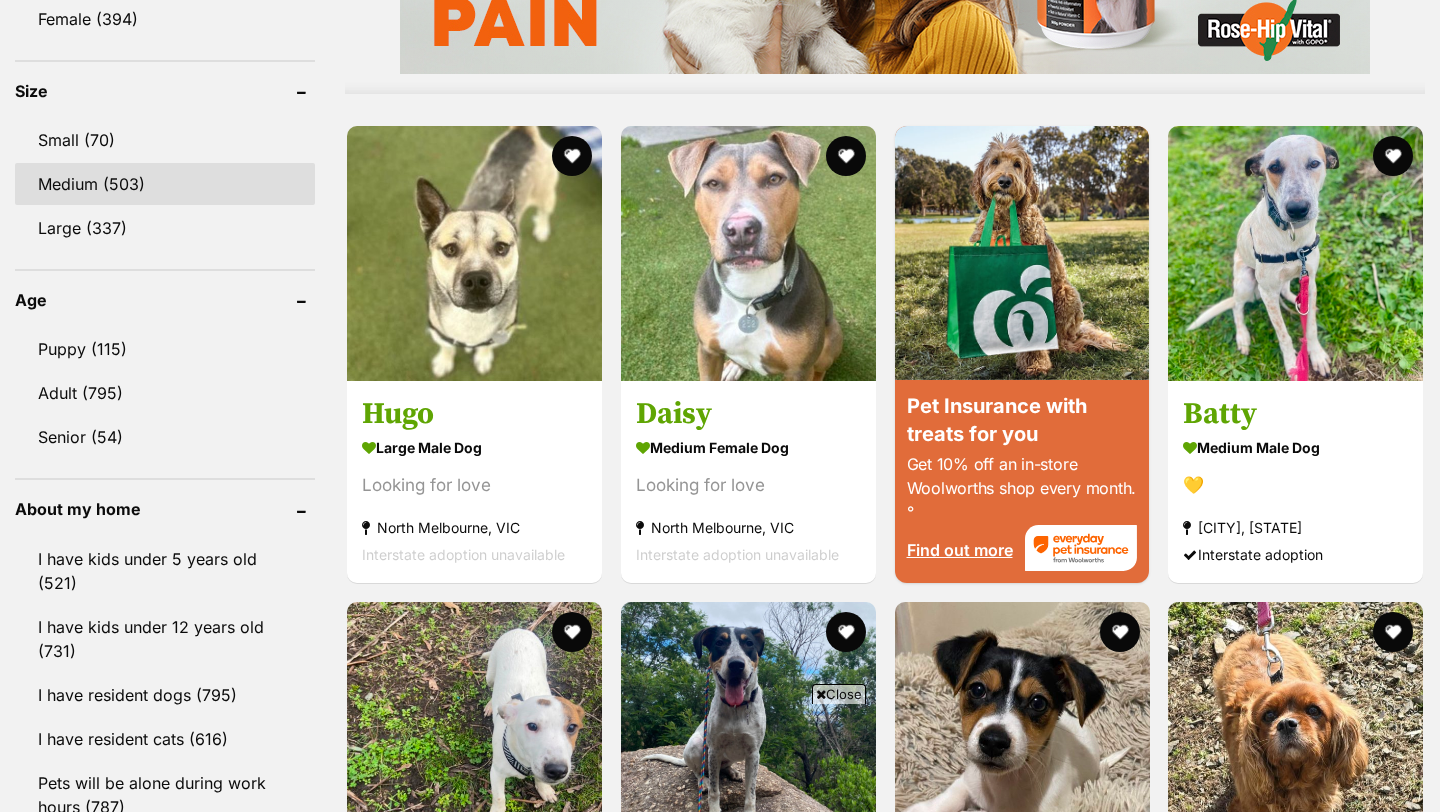 click on "Medium (503)" at bounding box center [165, 184] 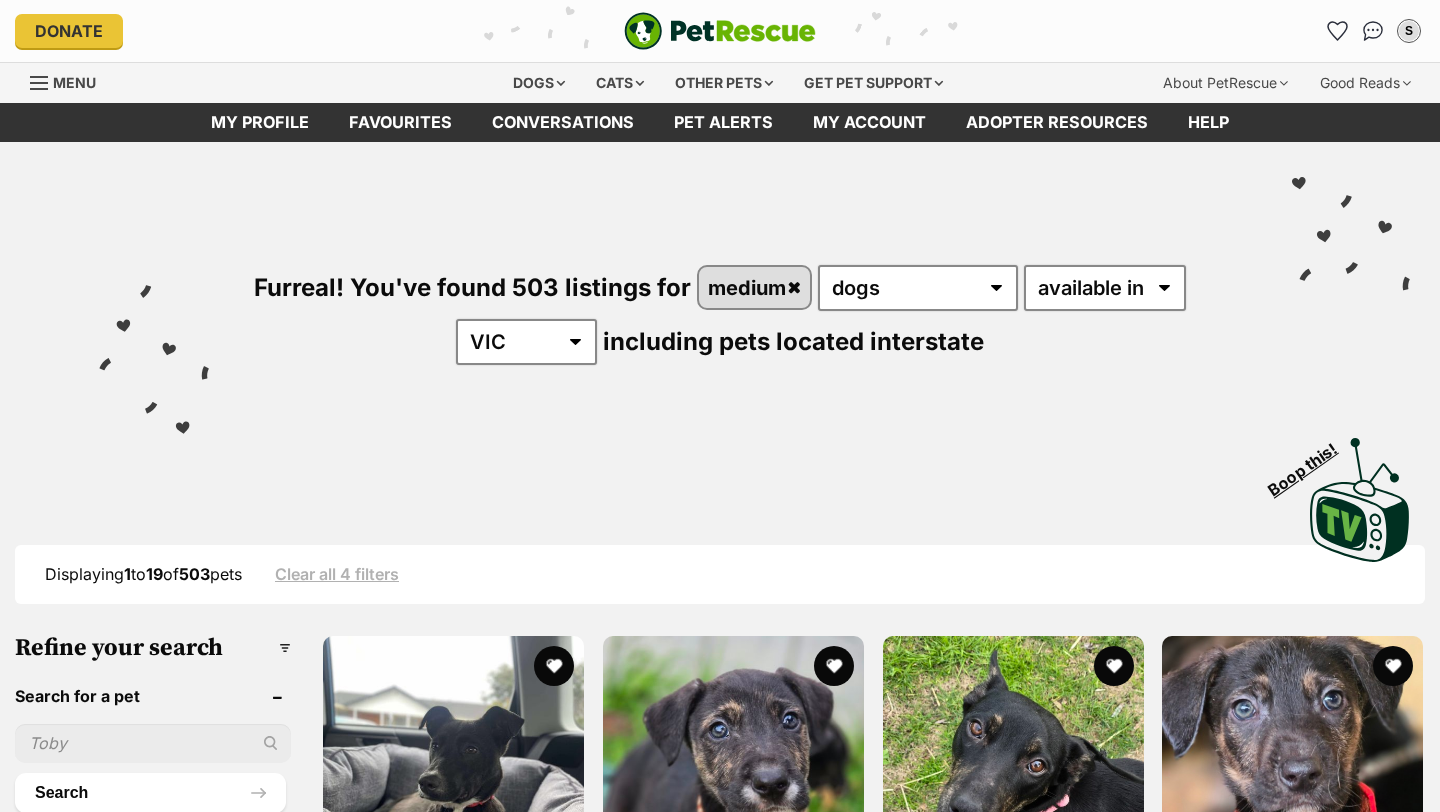 scroll, scrollTop: 0, scrollLeft: 0, axis: both 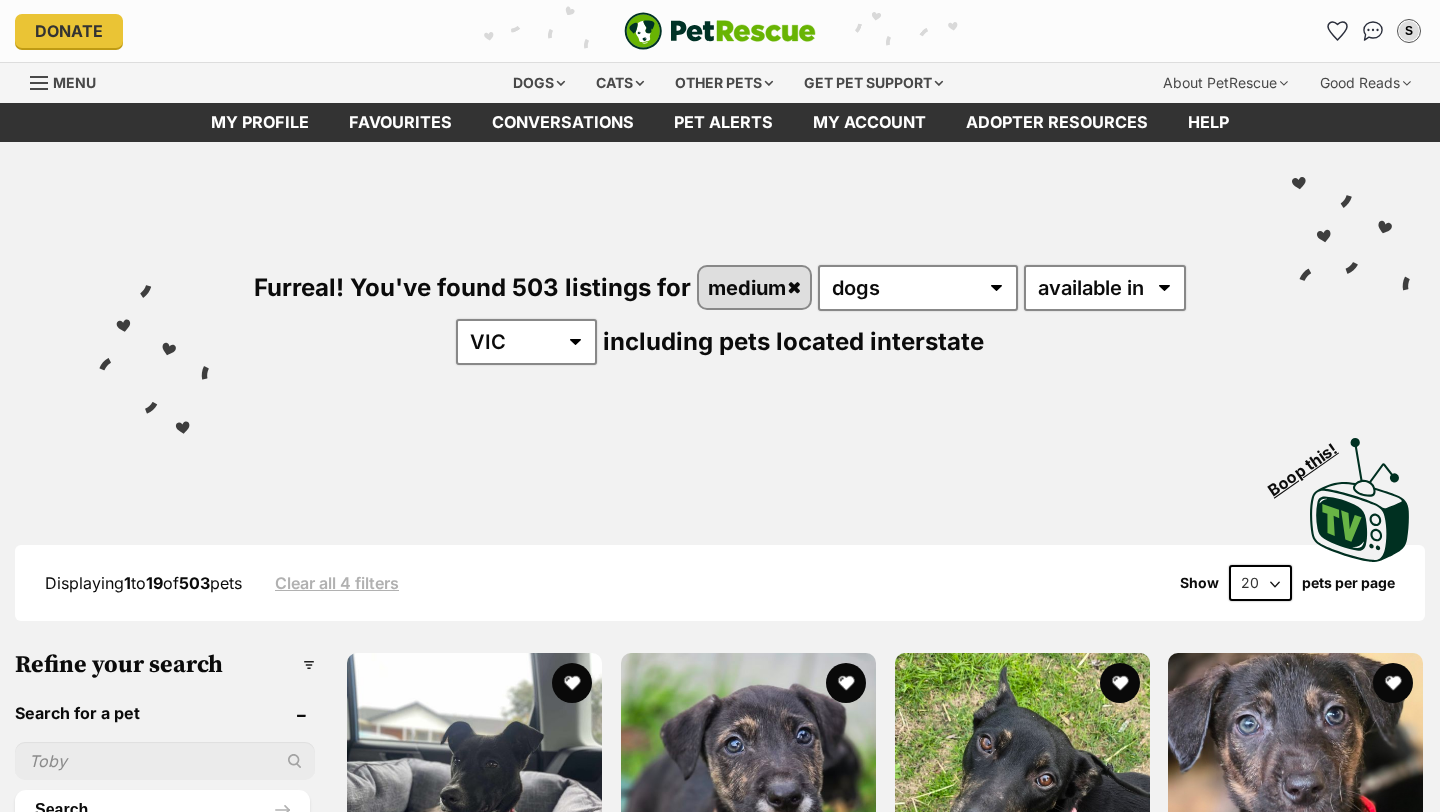 click on "20 40 60" at bounding box center (1260, 583) 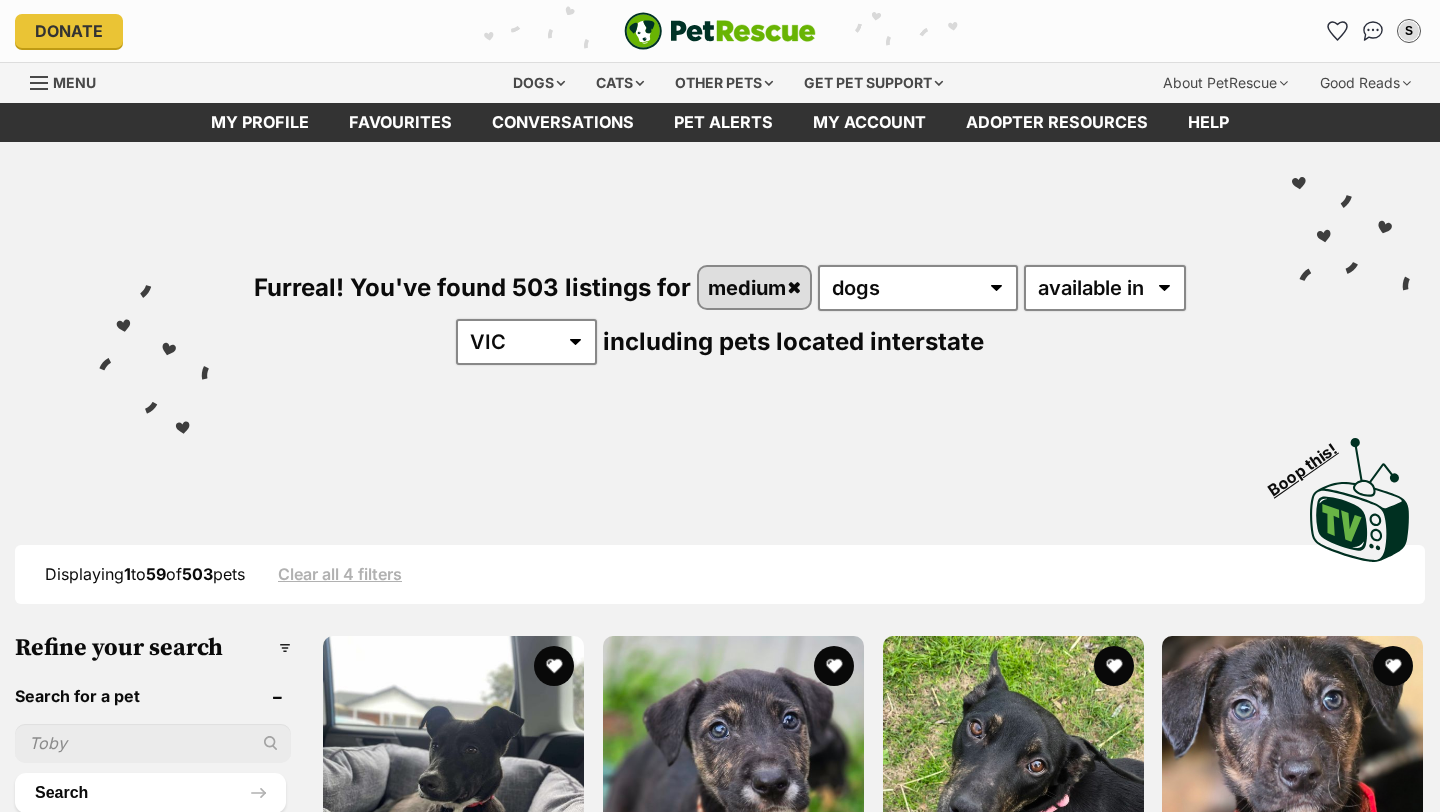scroll, scrollTop: 0, scrollLeft: 0, axis: both 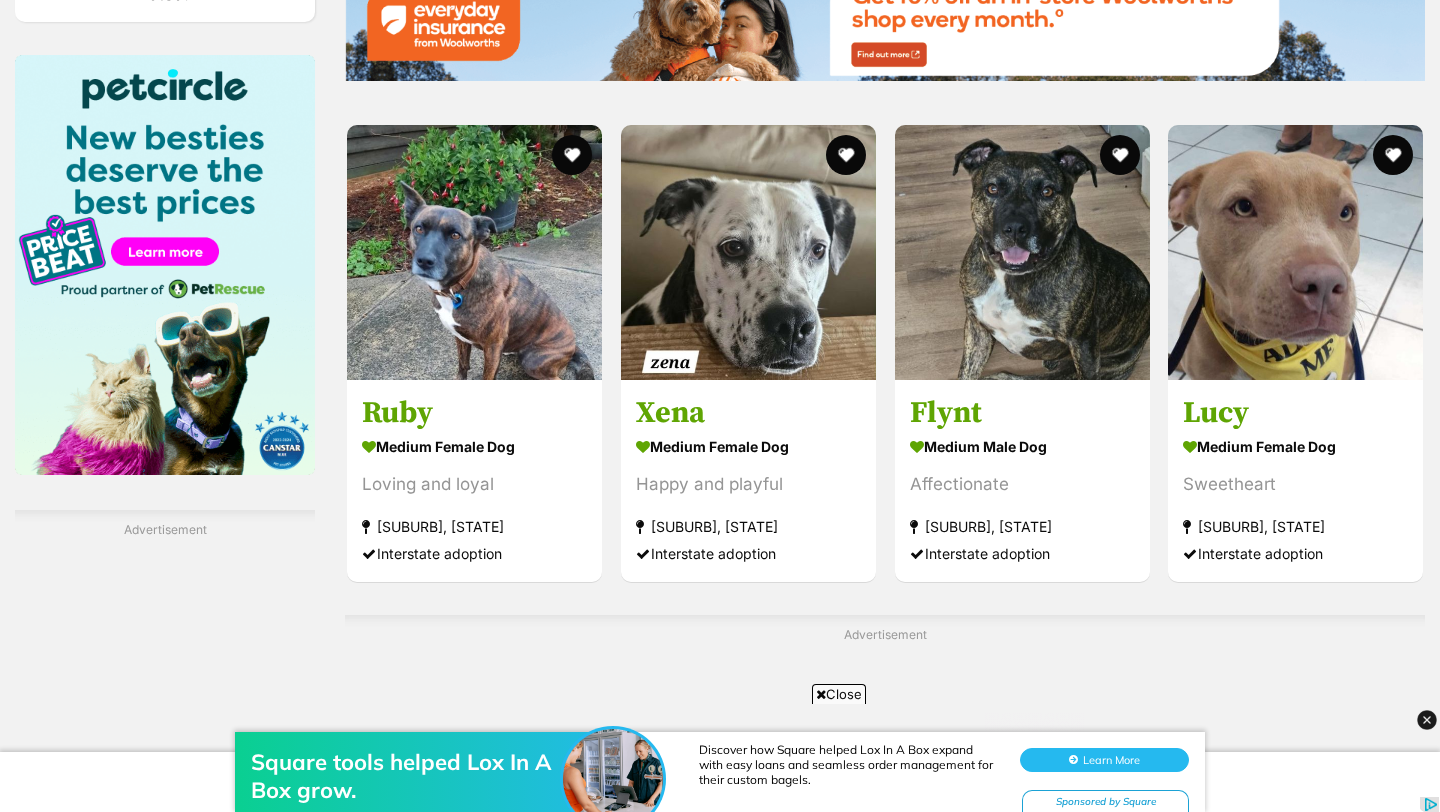 drag, startPoint x: 814, startPoint y: 692, endPoint x: 817, endPoint y: 1374, distance: 682.0066 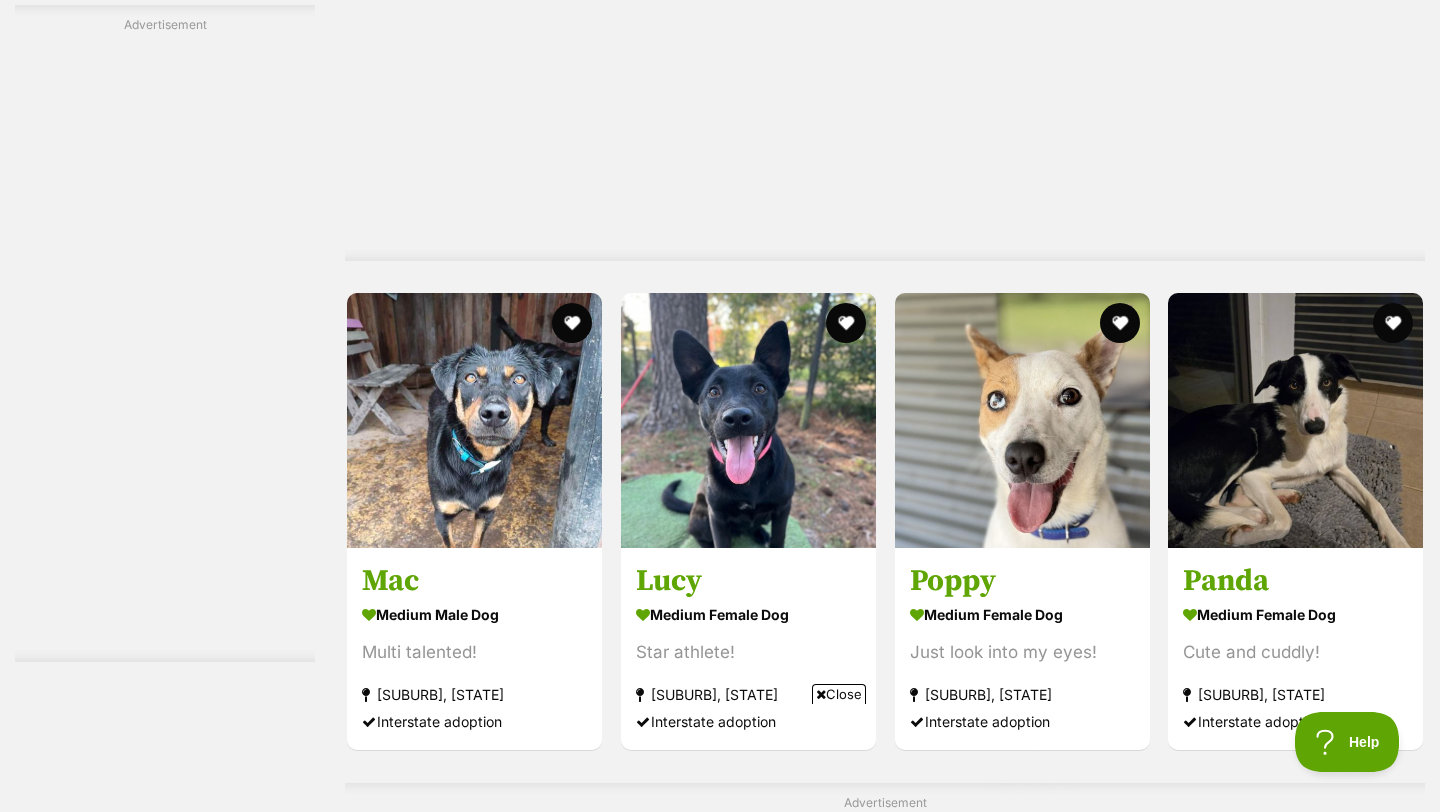 scroll, scrollTop: 0, scrollLeft: 0, axis: both 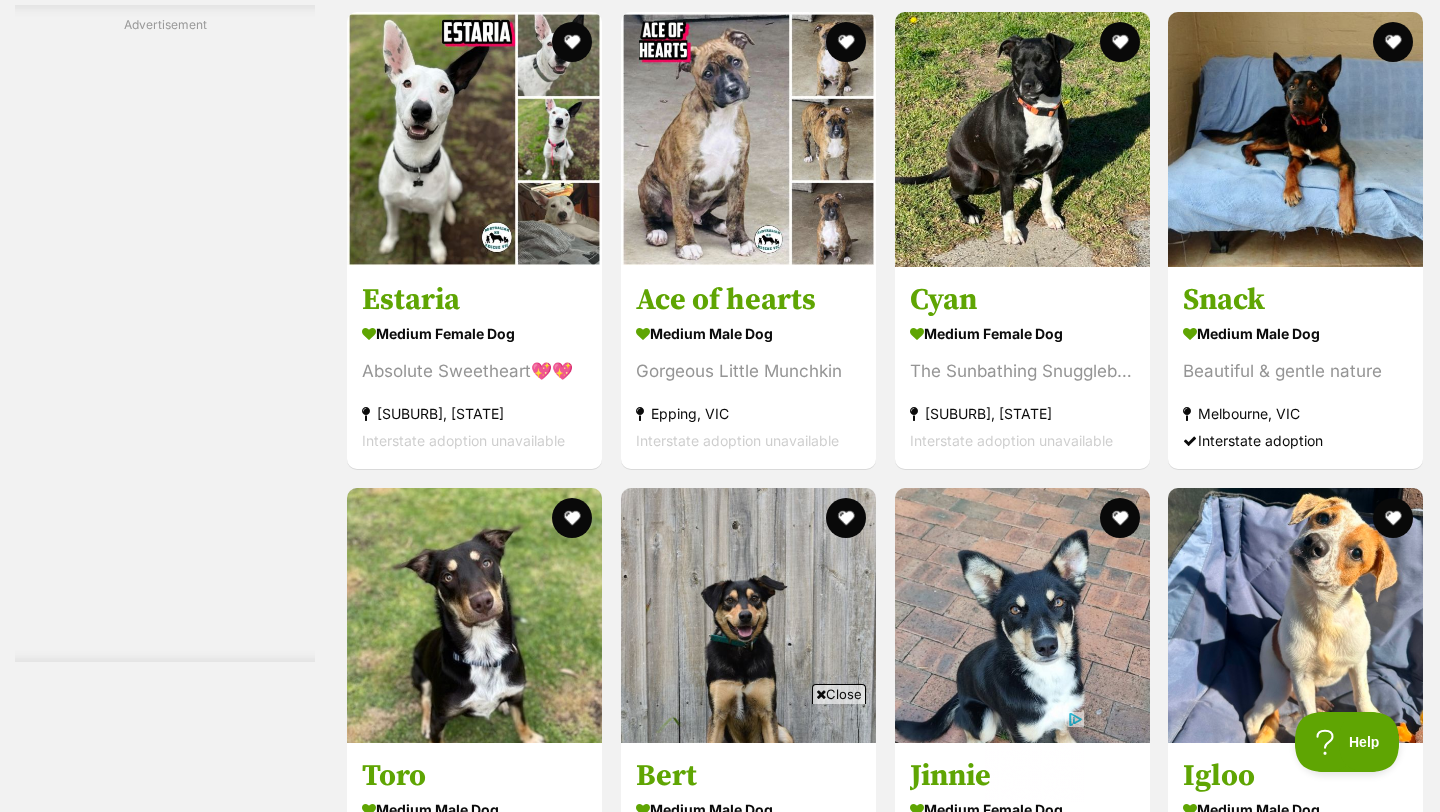 click on "Close" at bounding box center [839, 694] 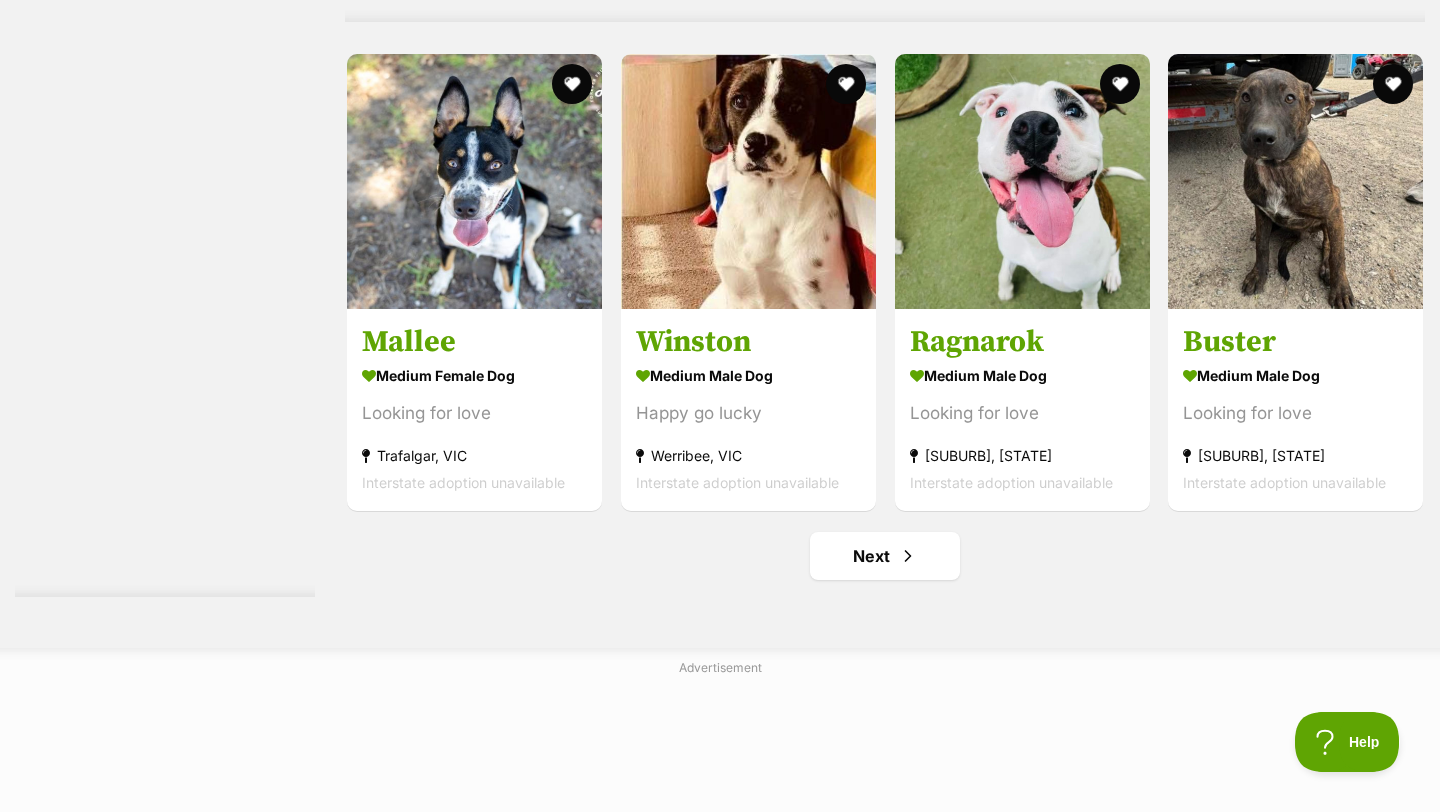 scroll, scrollTop: 10126, scrollLeft: 0, axis: vertical 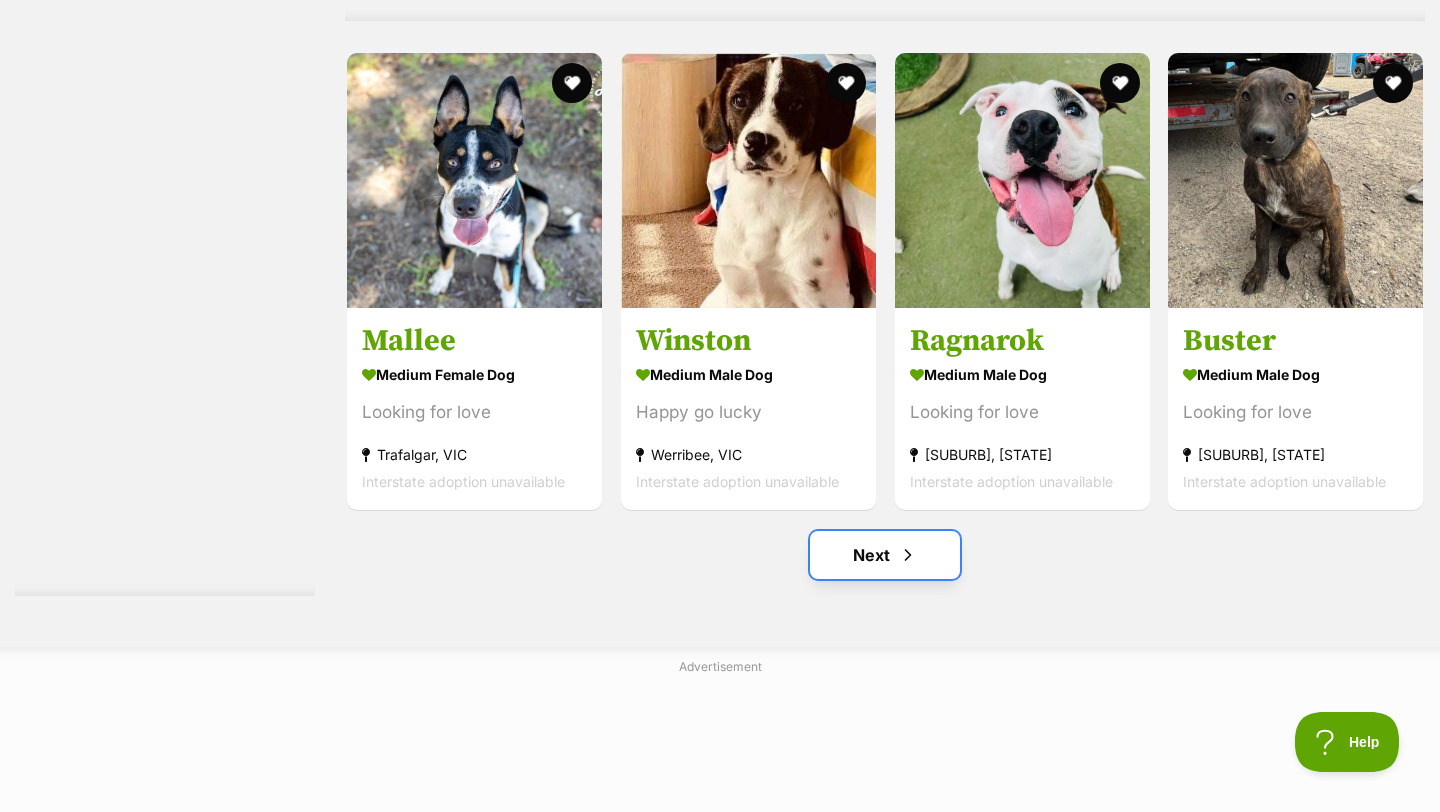 click on "Next" at bounding box center [885, 555] 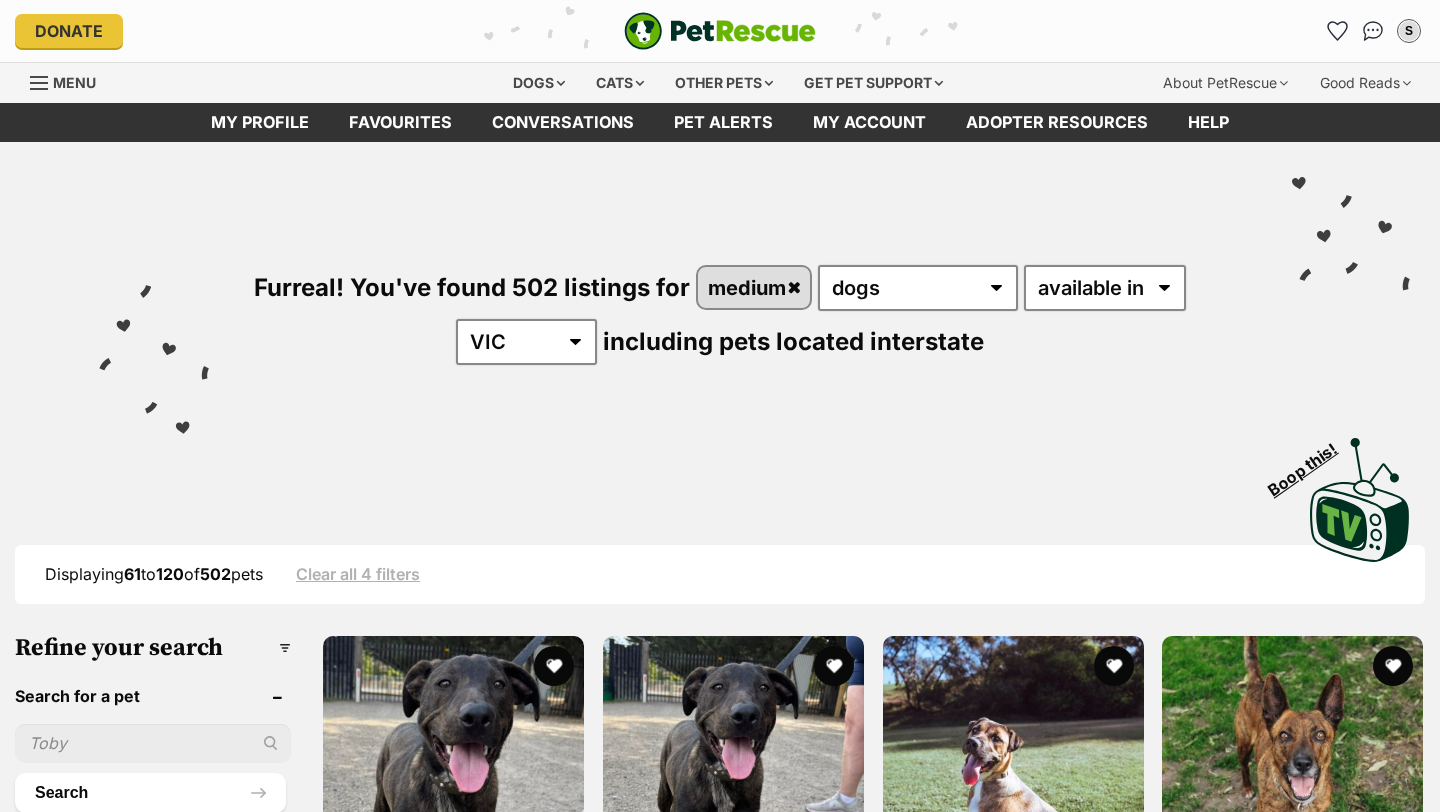 scroll, scrollTop: 488, scrollLeft: 0, axis: vertical 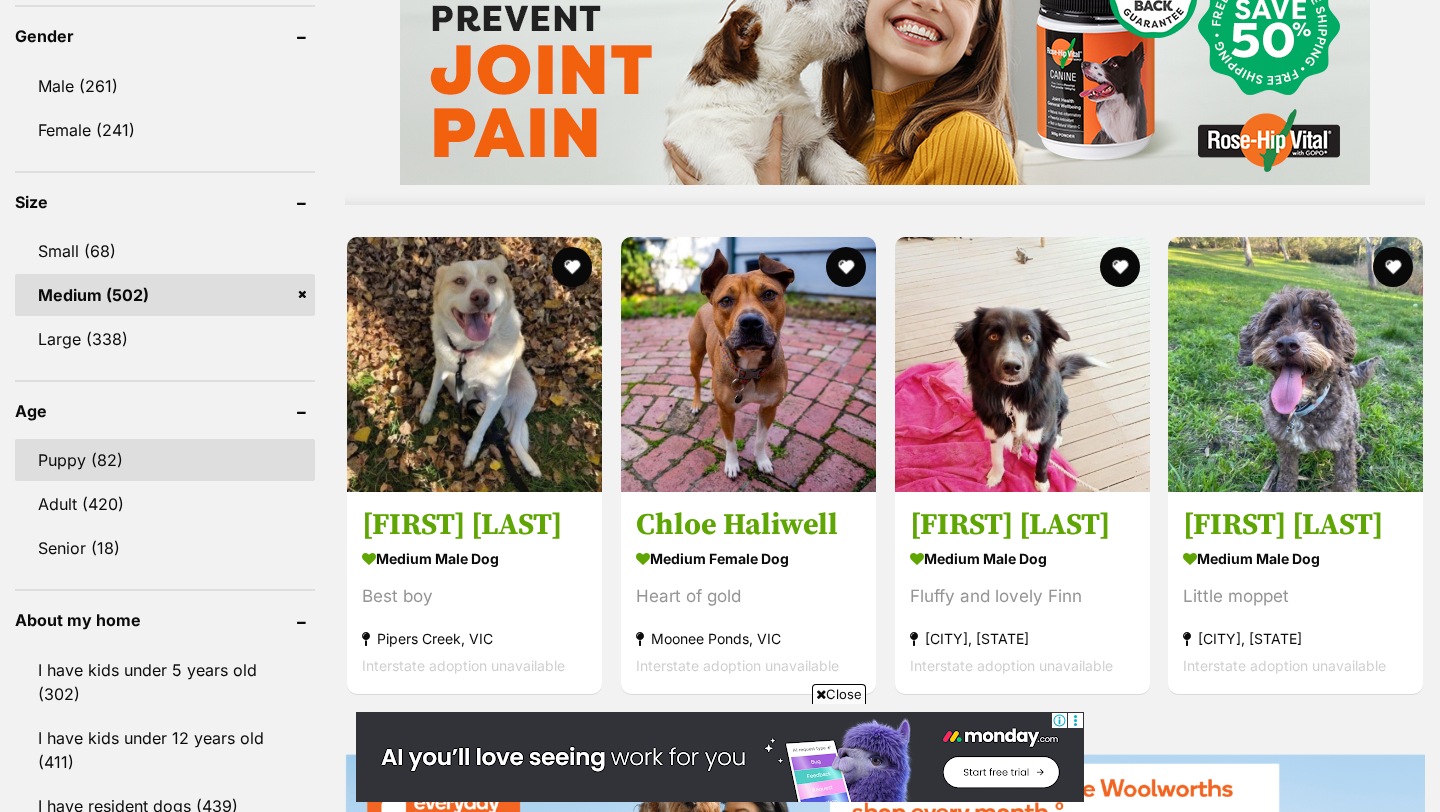 click on "Puppy (82)" at bounding box center [165, 460] 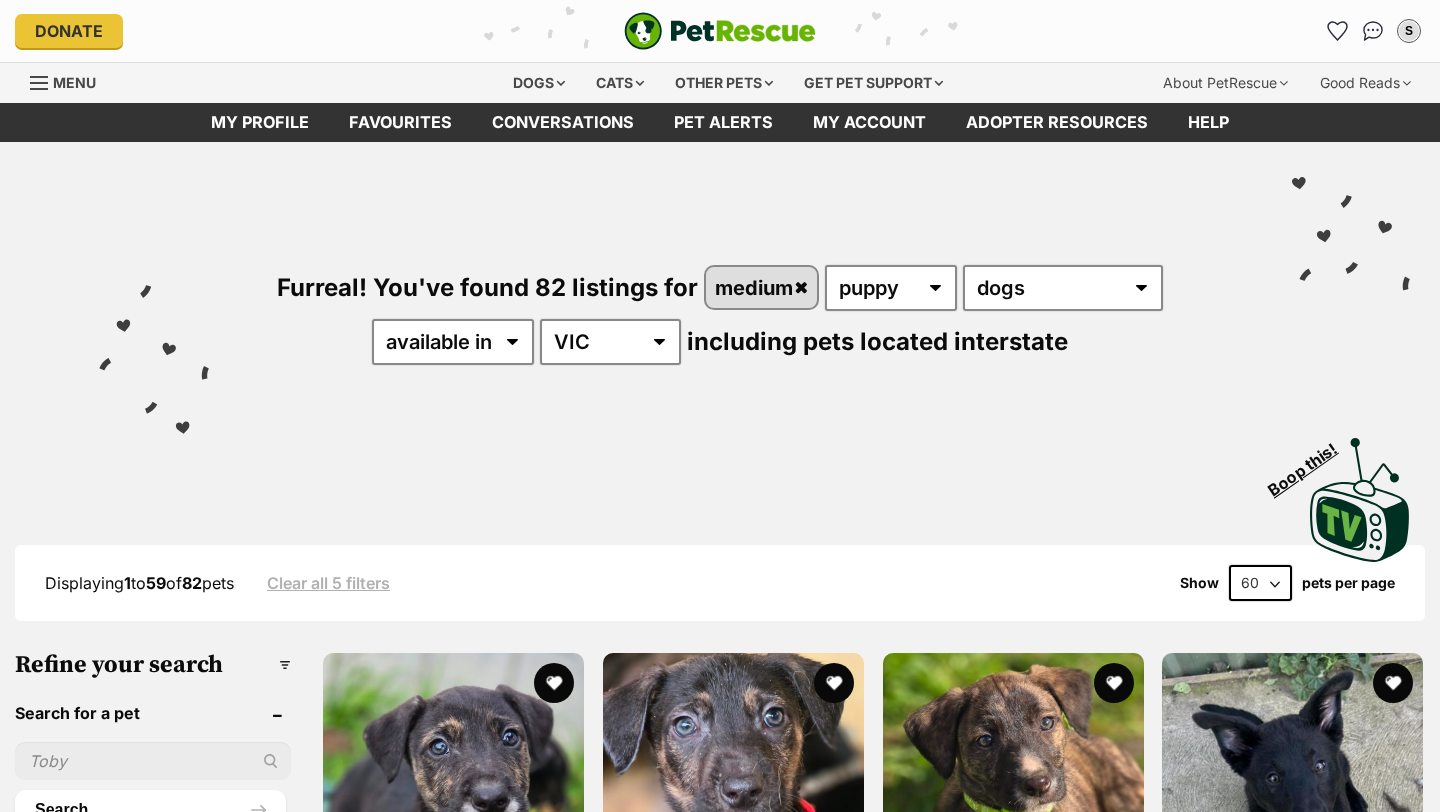 scroll, scrollTop: 0, scrollLeft: 0, axis: both 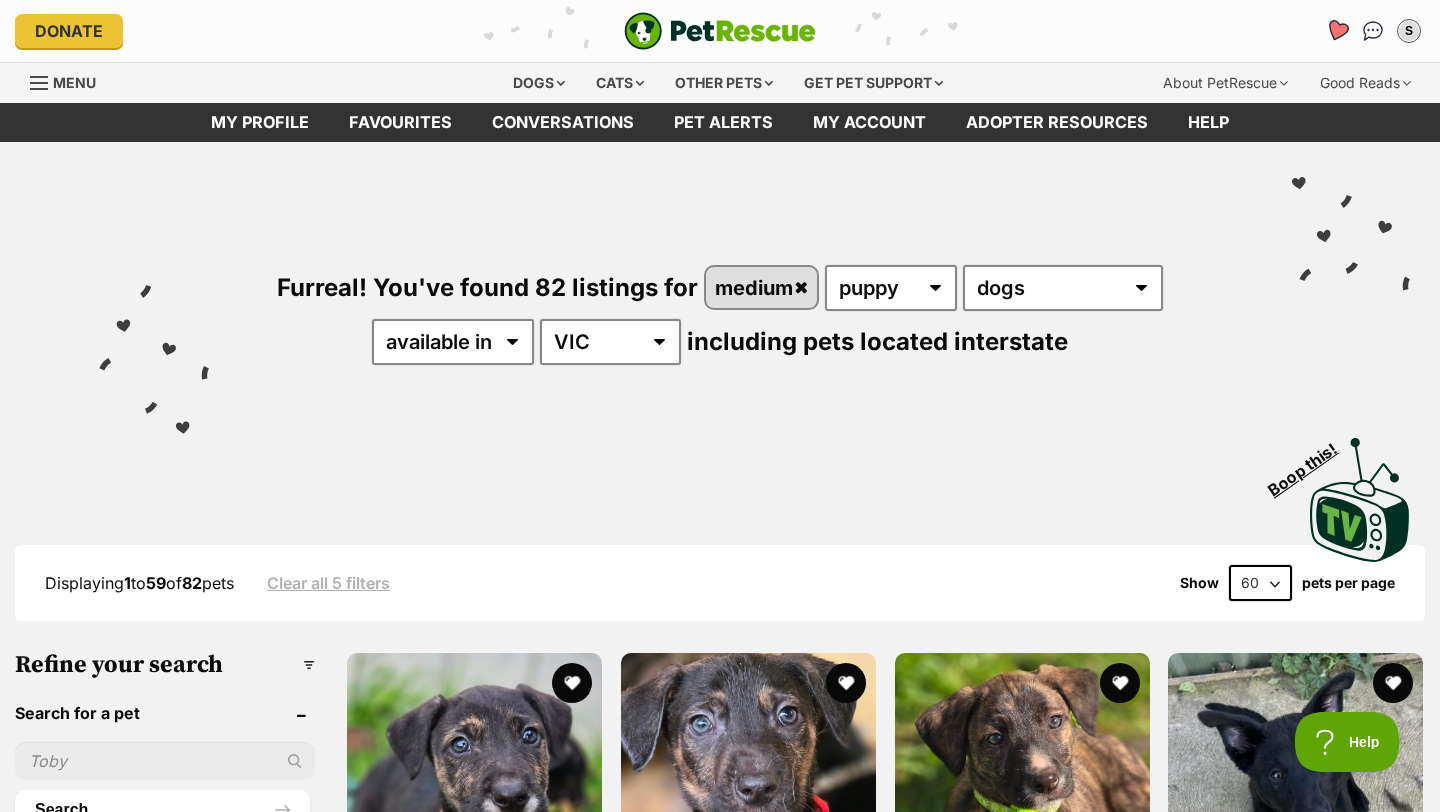 click 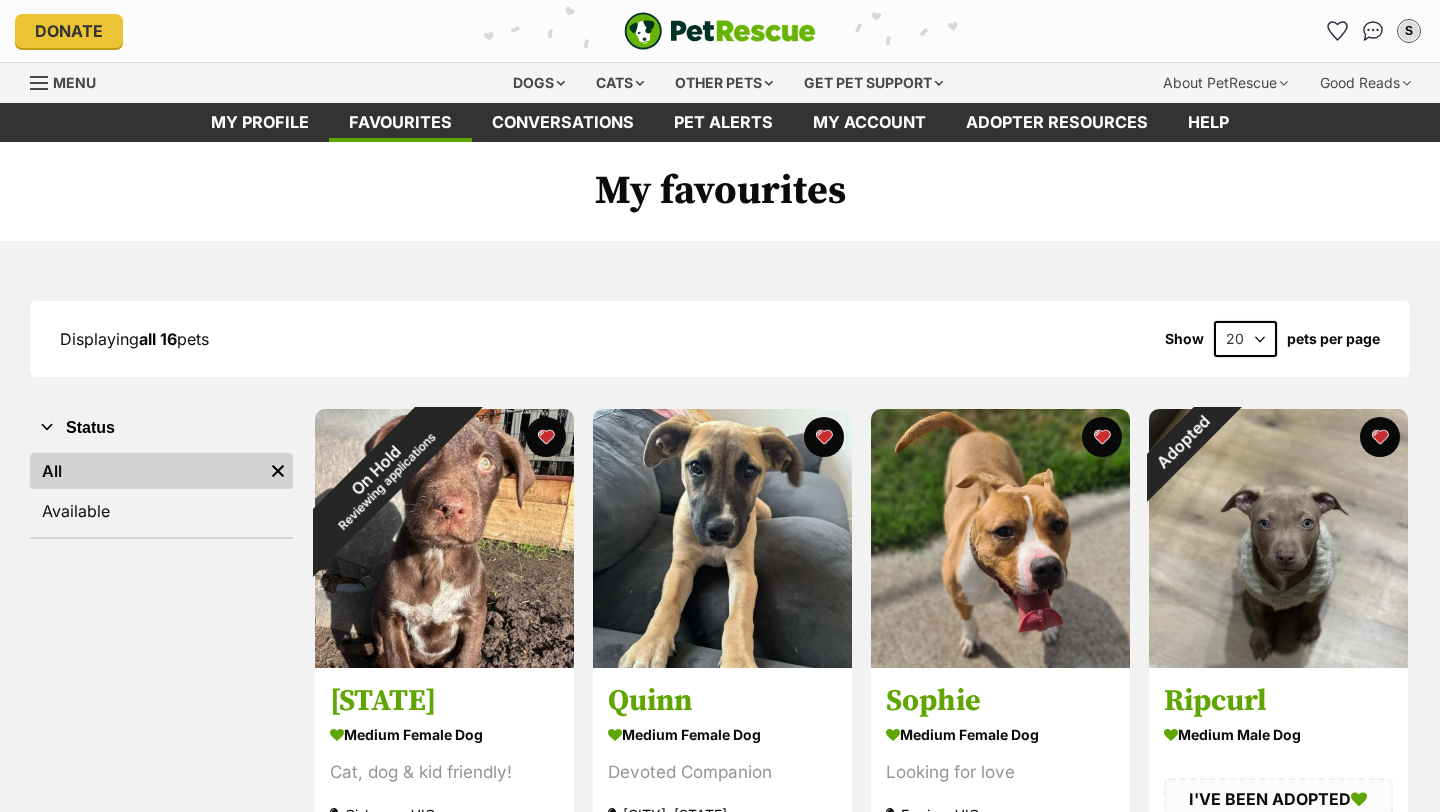 scroll, scrollTop: 0, scrollLeft: 0, axis: both 